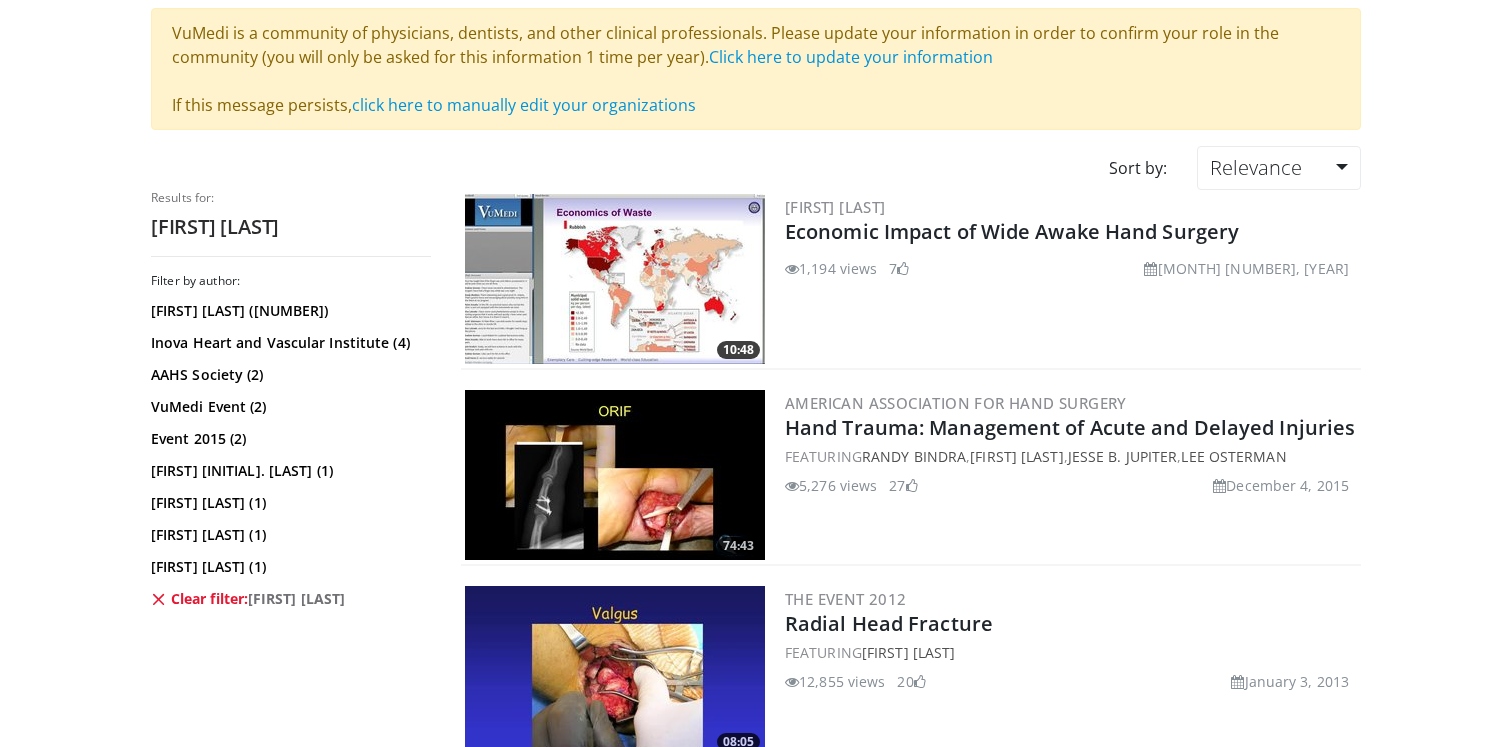 scroll, scrollTop: 478, scrollLeft: 0, axis: vertical 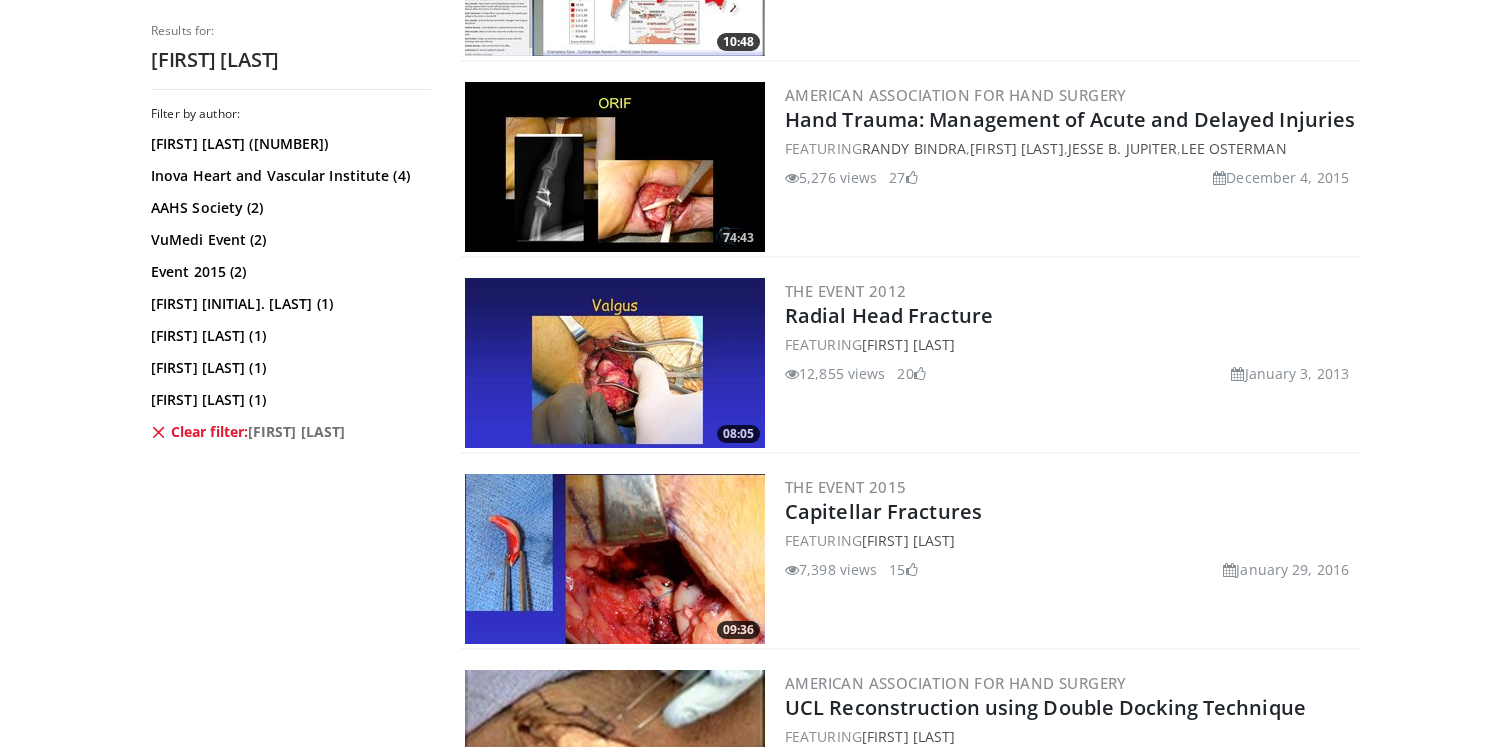 click at bounding box center [615, 363] 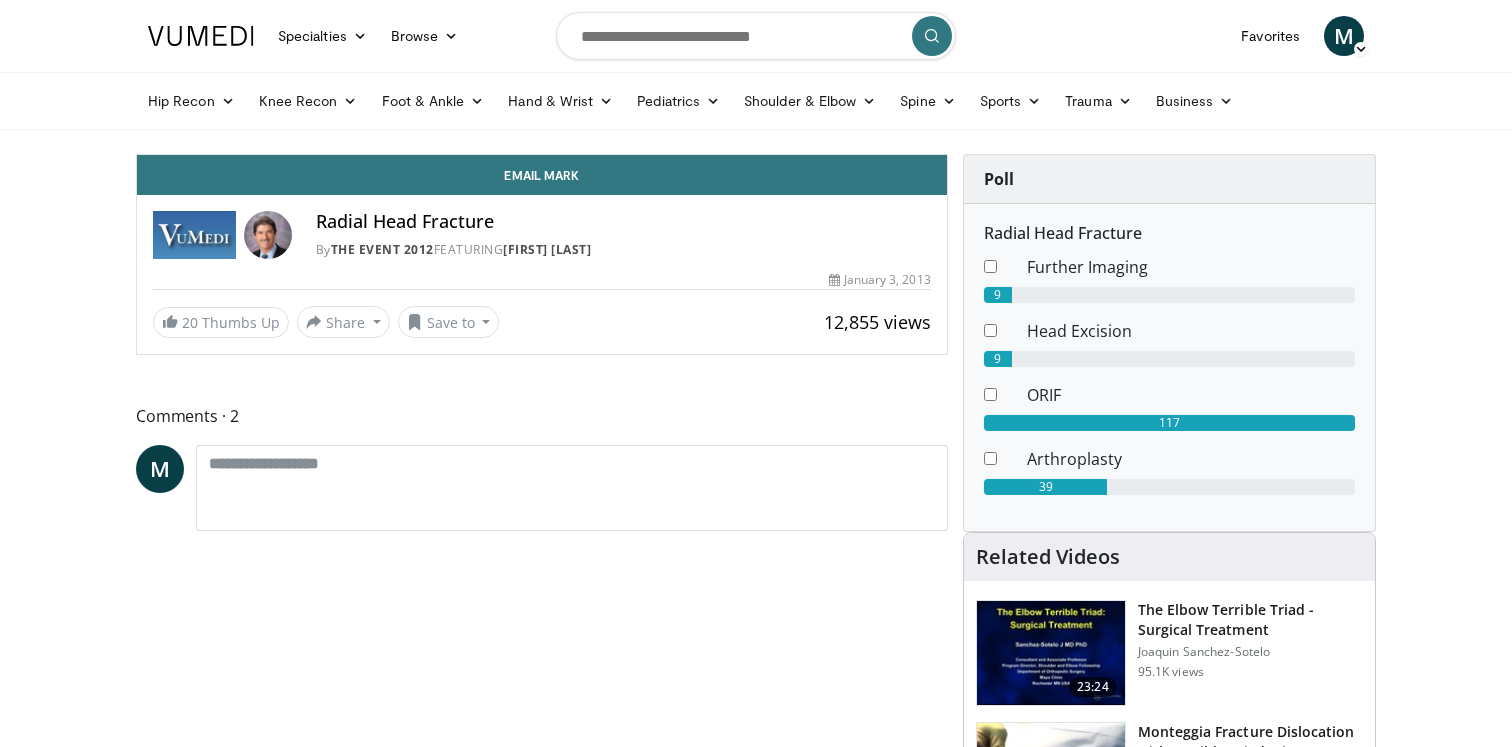 scroll, scrollTop: 0, scrollLeft: 0, axis: both 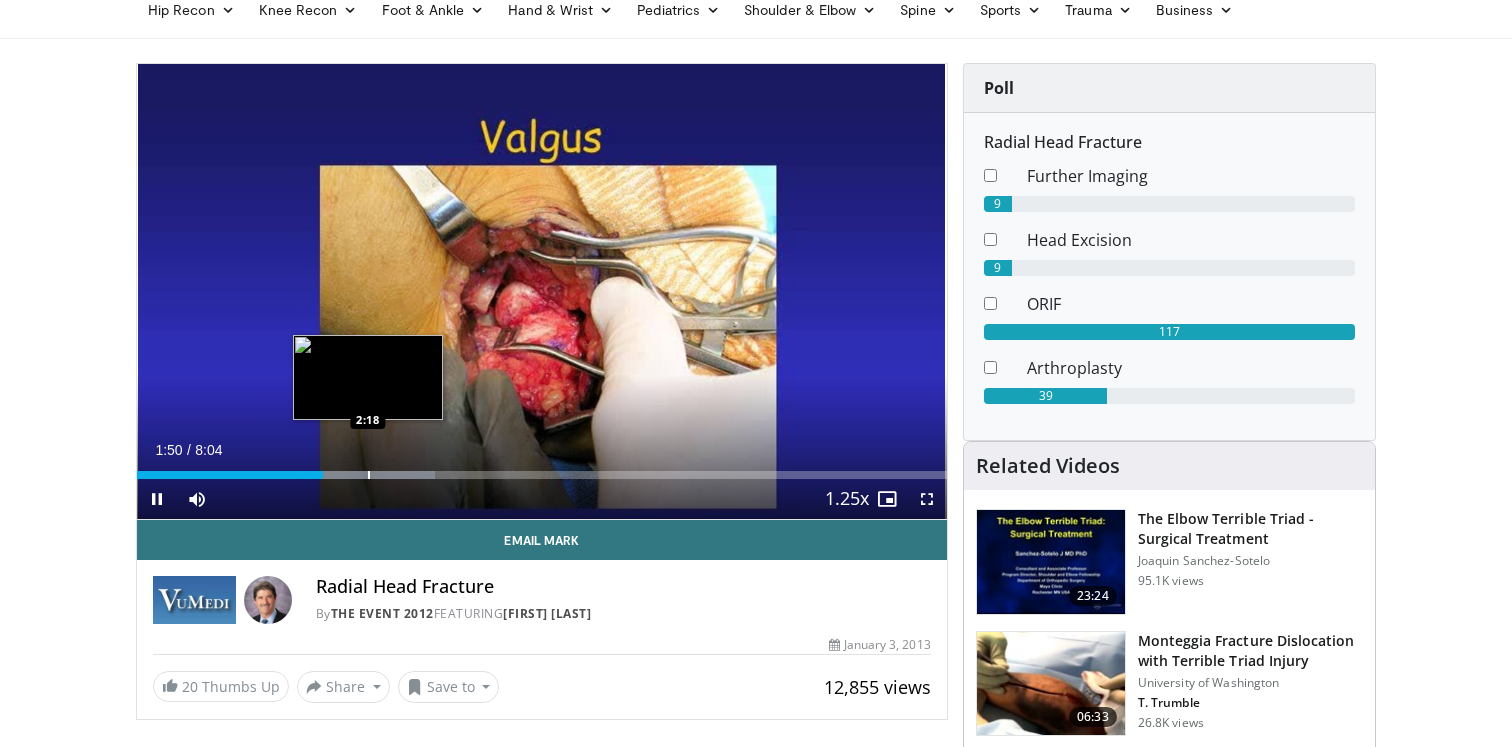 click on "Loaded :  36.81% 1:51 2:18" at bounding box center (542, 469) 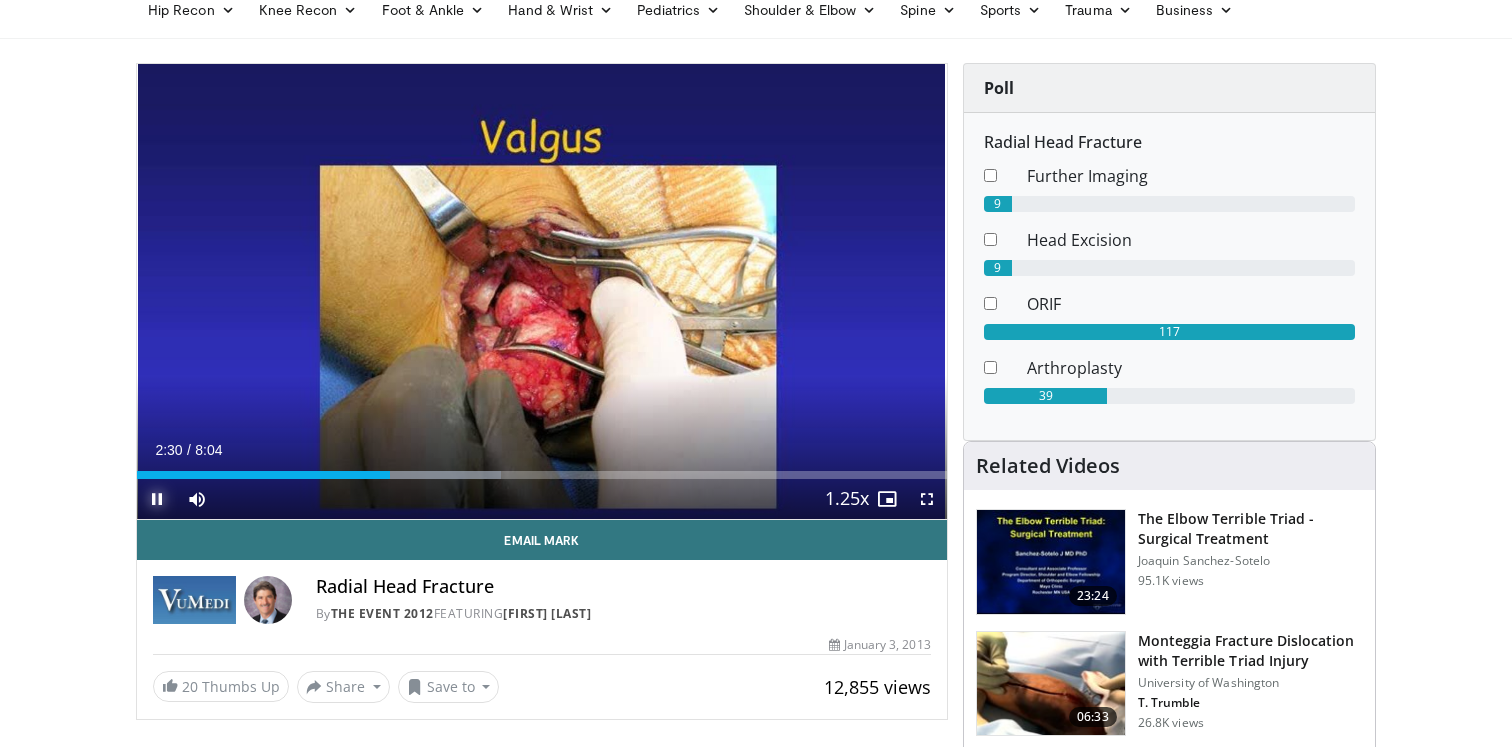 click at bounding box center [157, 499] 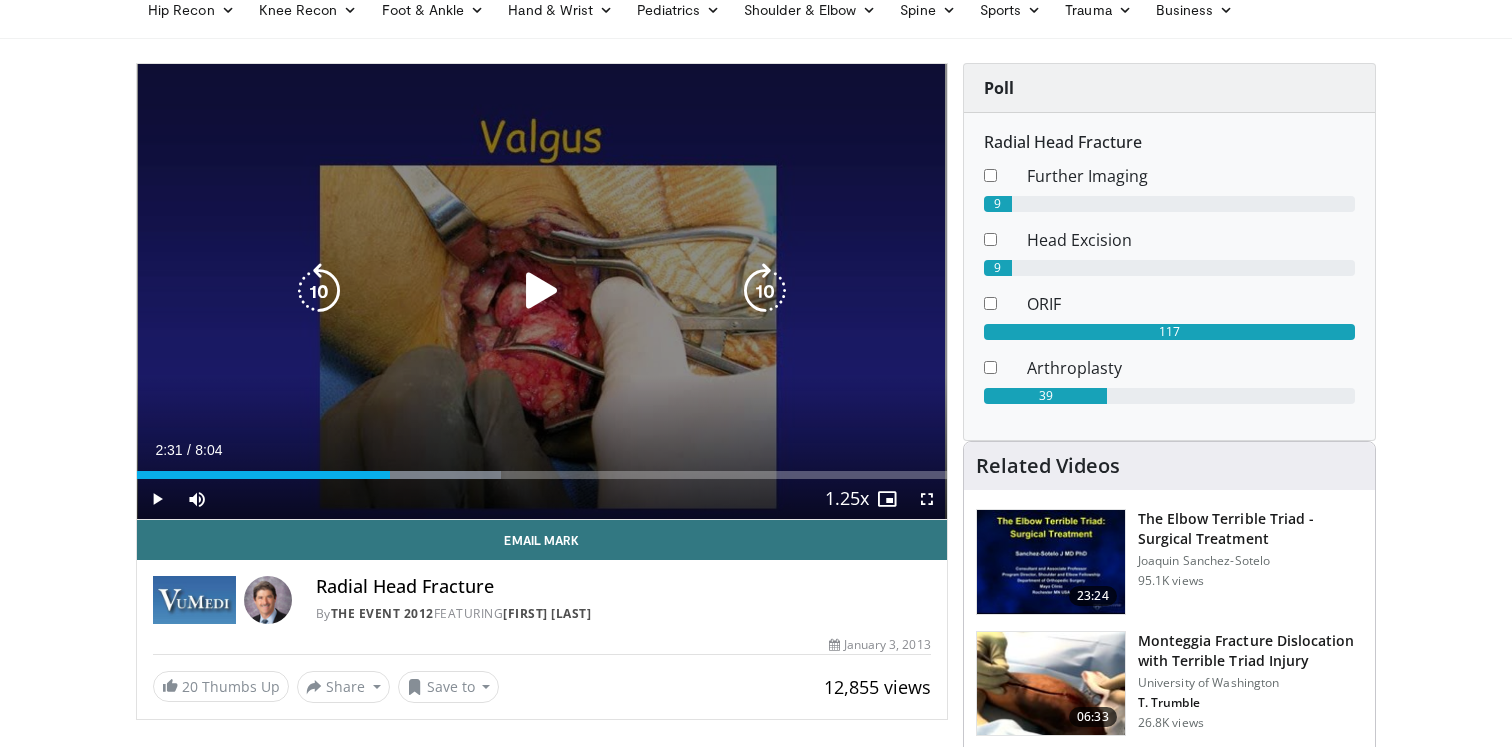 click at bounding box center (542, 291) 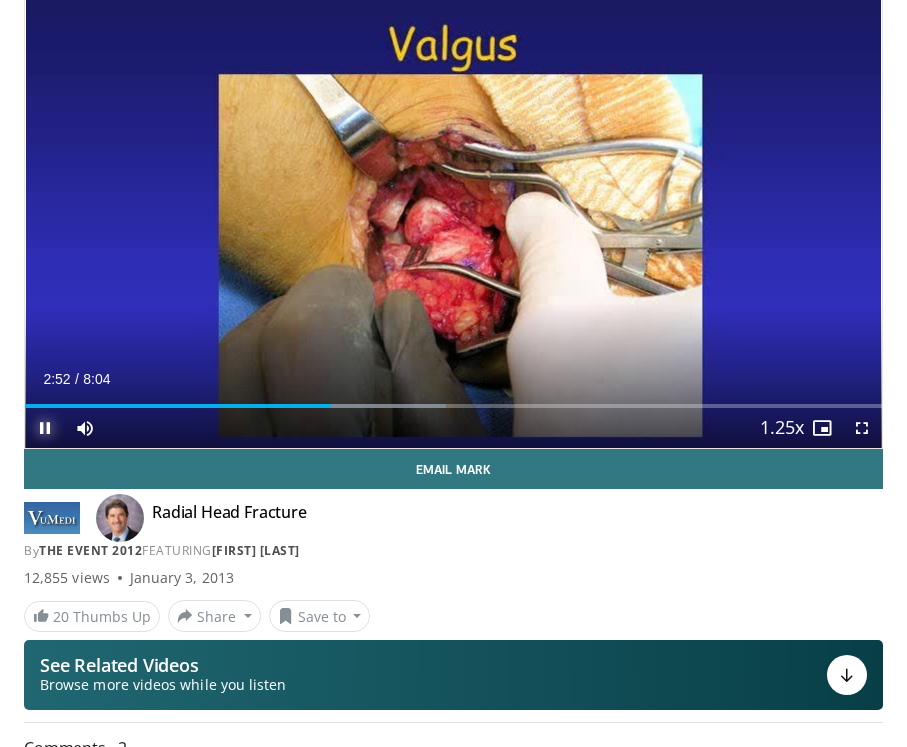 click at bounding box center (45, 428) 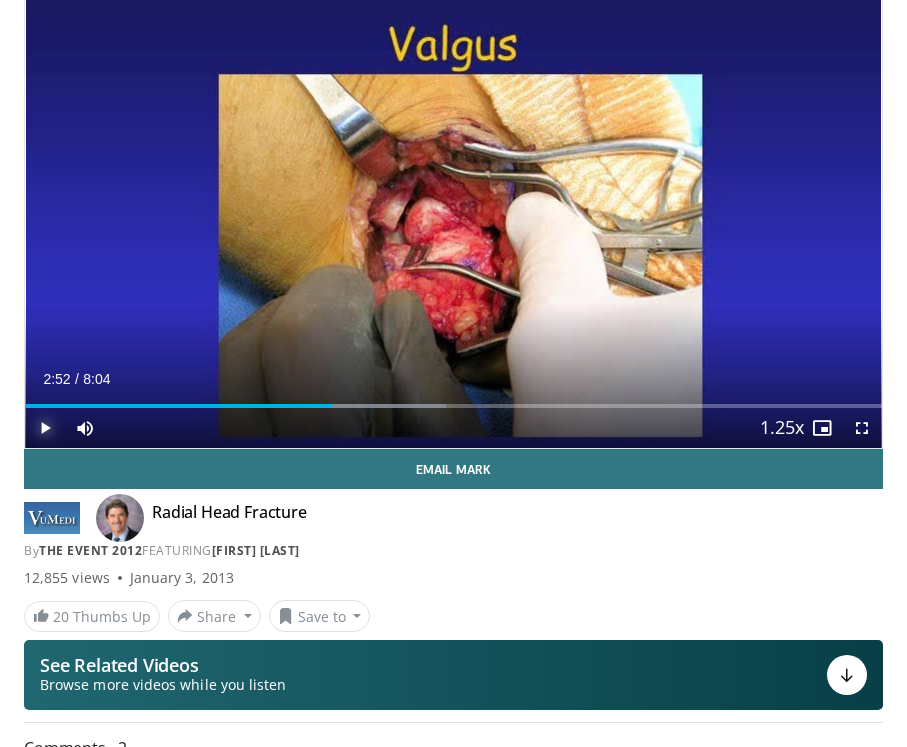 click at bounding box center [45, 428] 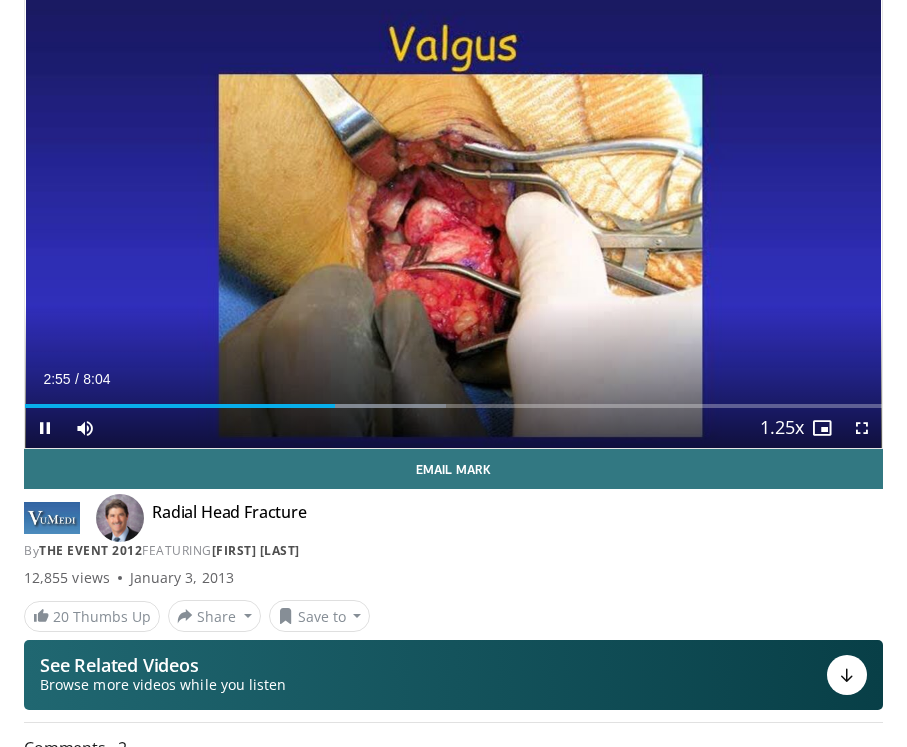 click on "Current Time  2:55 / Duration  8:04 Pause Skip Backward Skip Forward Mute 59% Loaded :  49.09% 2:55 2:46 Stream Type  LIVE Seek to live, currently behind live LIVE   1.25x Playback Rate 0.5x 0.75x 1x 1.25x , selected 1.5x 1.75x 2x Chapters Chapters Descriptions descriptions off , selected Captions captions settings , opens captions settings dialog captions off , selected Audio Track en (Main) , selected Fullscreen Enable picture-in-picture mode" at bounding box center (453, 428) 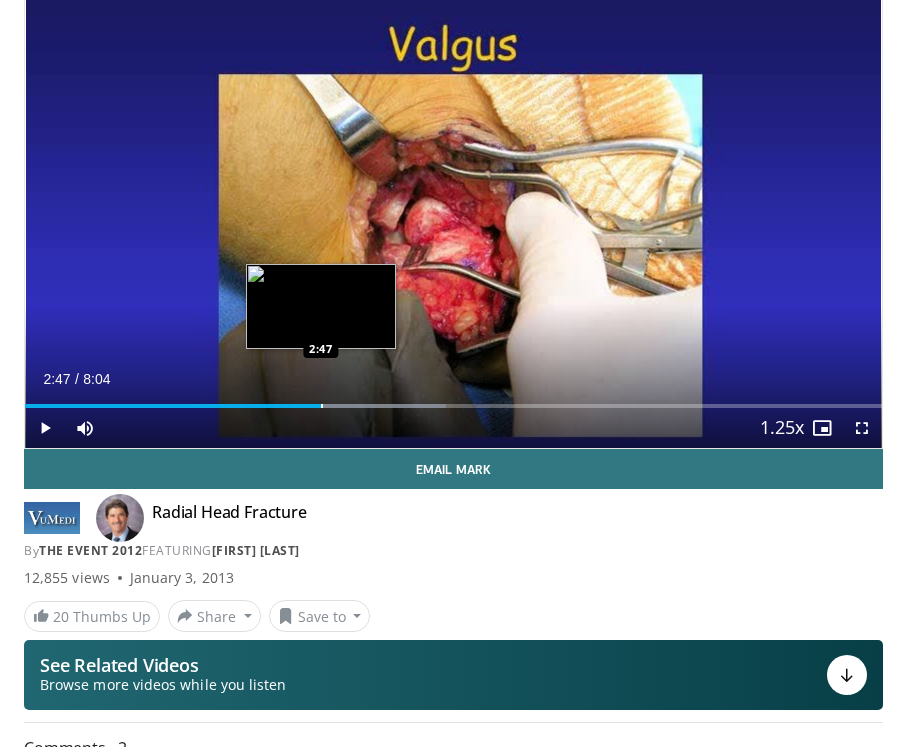 click at bounding box center (322, 406) 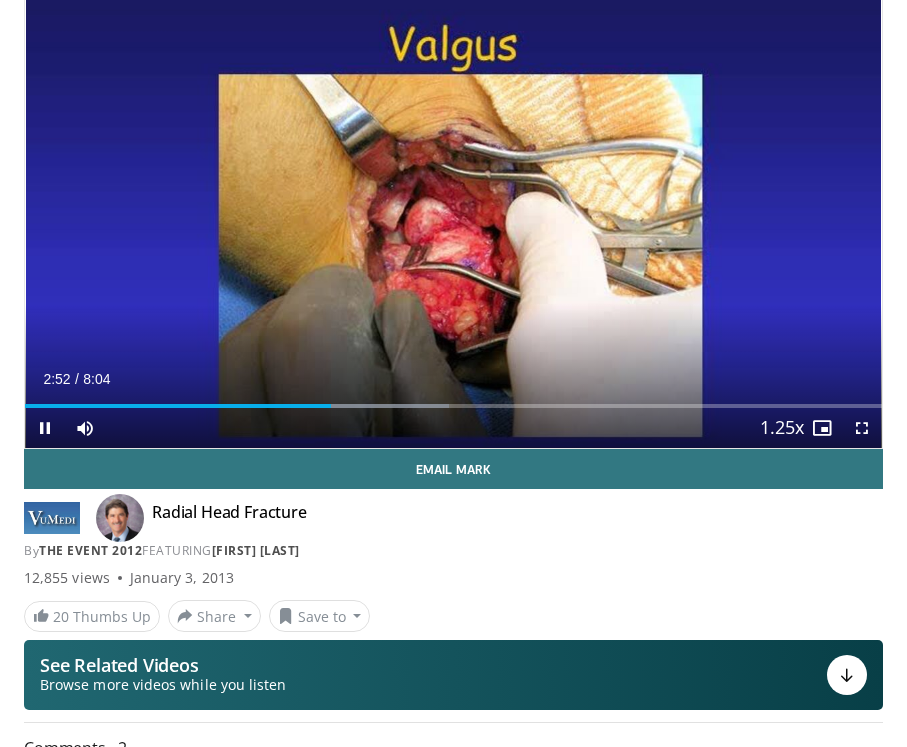 click on "Current Time  2:52 / Duration  8:04 Pause Skip Backward Skip Forward Mute 59% Loaded :  49.49% 2:52 2:40 Stream Type  LIVE Seek to live, currently behind live LIVE   1.25x Playback Rate 0.5x 0.75x 1x 1.25x , selected 1.5x 1.75x 2x Chapters Chapters Descriptions descriptions off , selected Captions captions settings , opens captions settings dialog captions off , selected Audio Track en (Main) , selected Fullscreen Enable picture-in-picture mode" at bounding box center [453, 428] 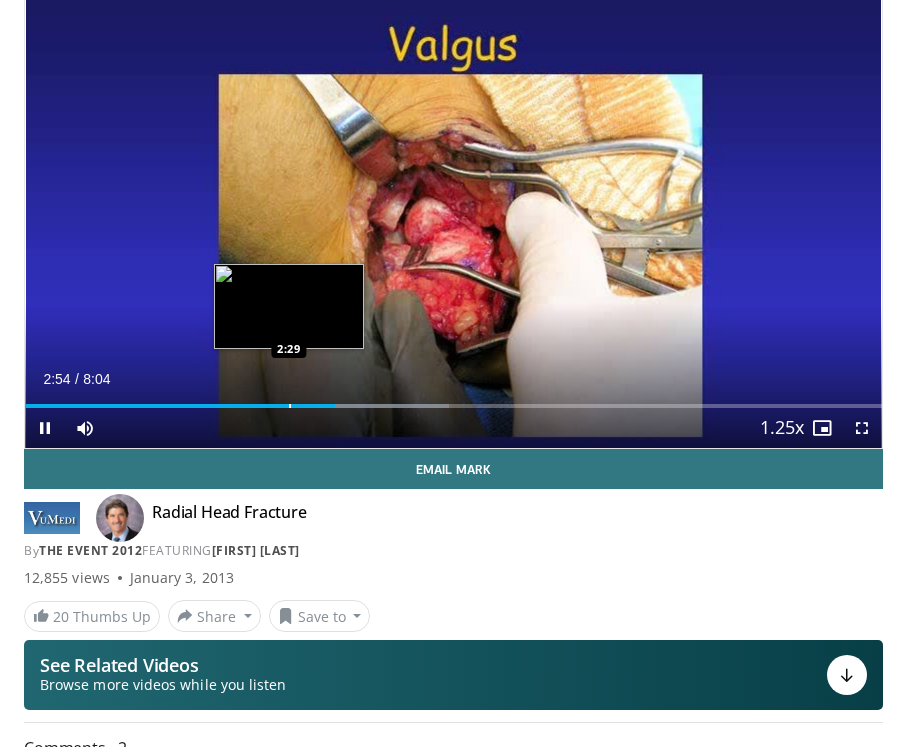 click at bounding box center [290, 406] 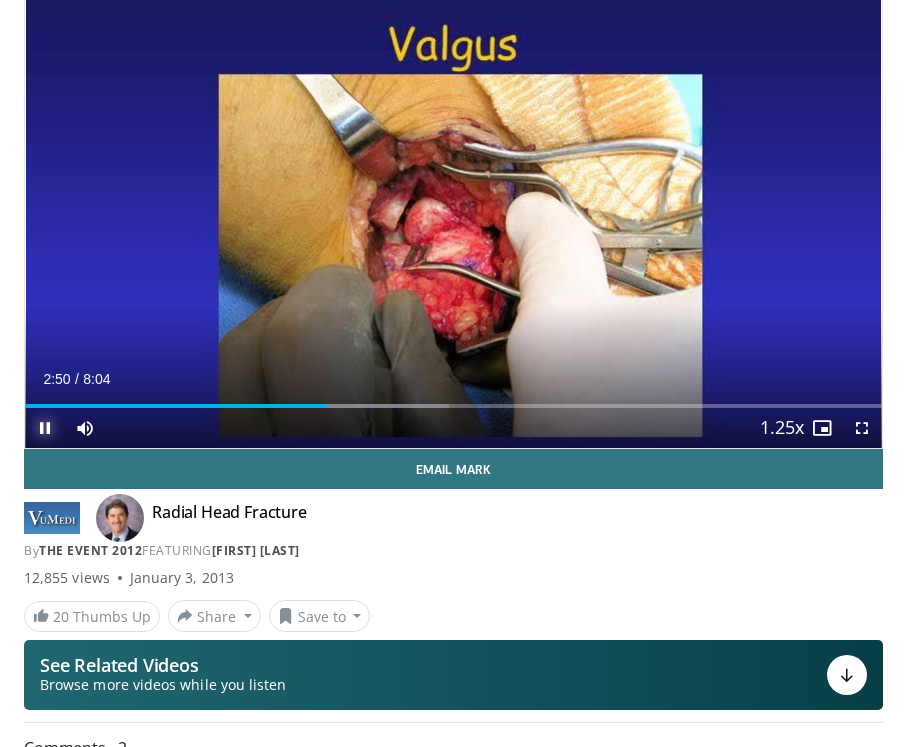 click at bounding box center [45, 428] 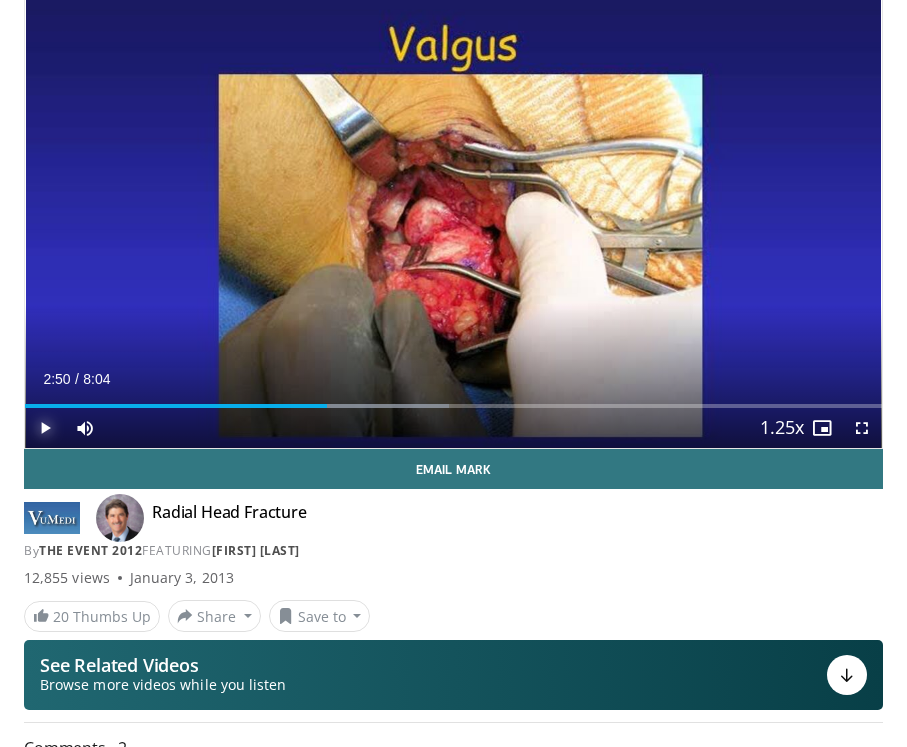 click at bounding box center (45, 428) 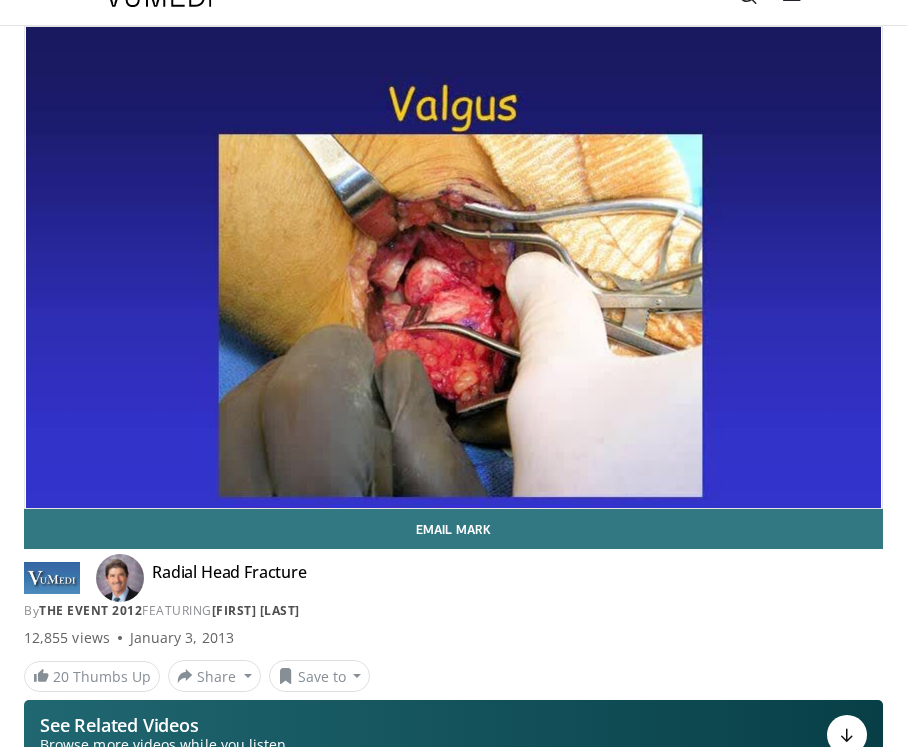 scroll, scrollTop: 29, scrollLeft: 0, axis: vertical 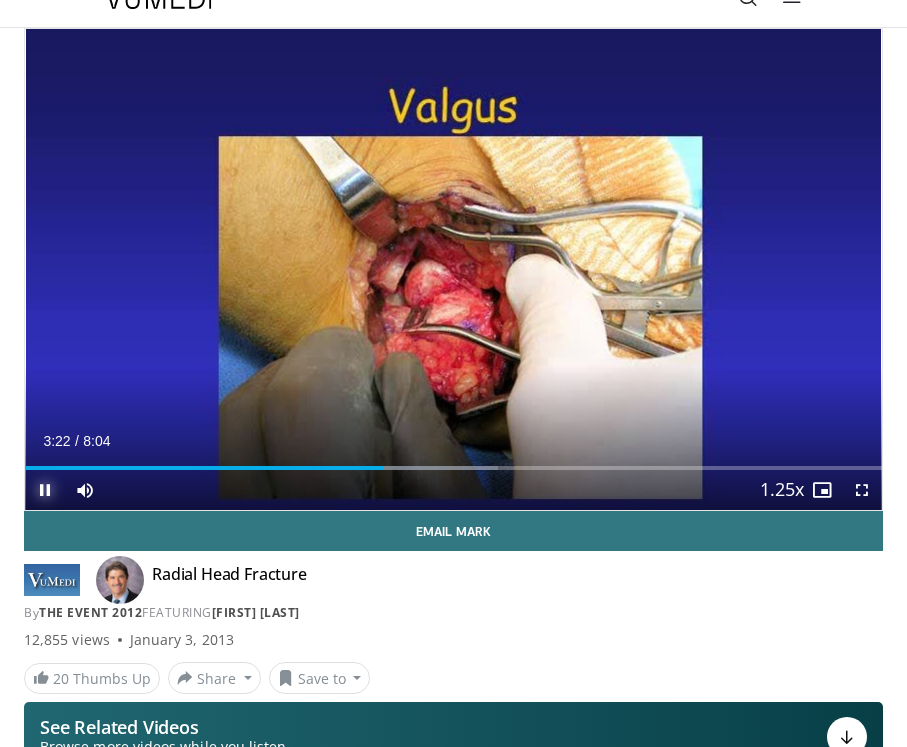 click at bounding box center [45, 490] 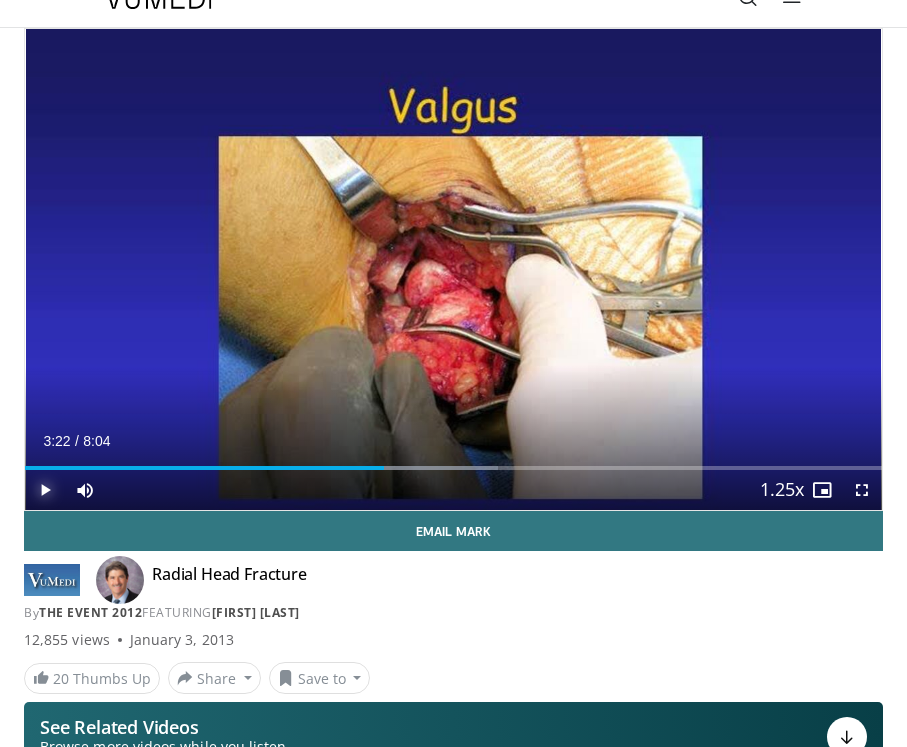 click at bounding box center [45, 490] 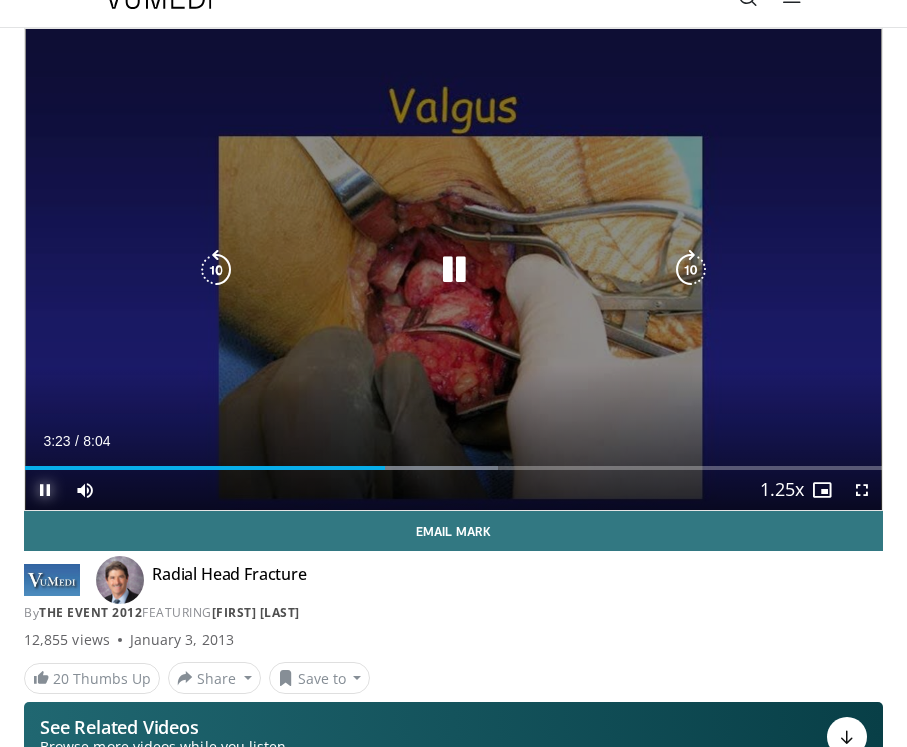 type 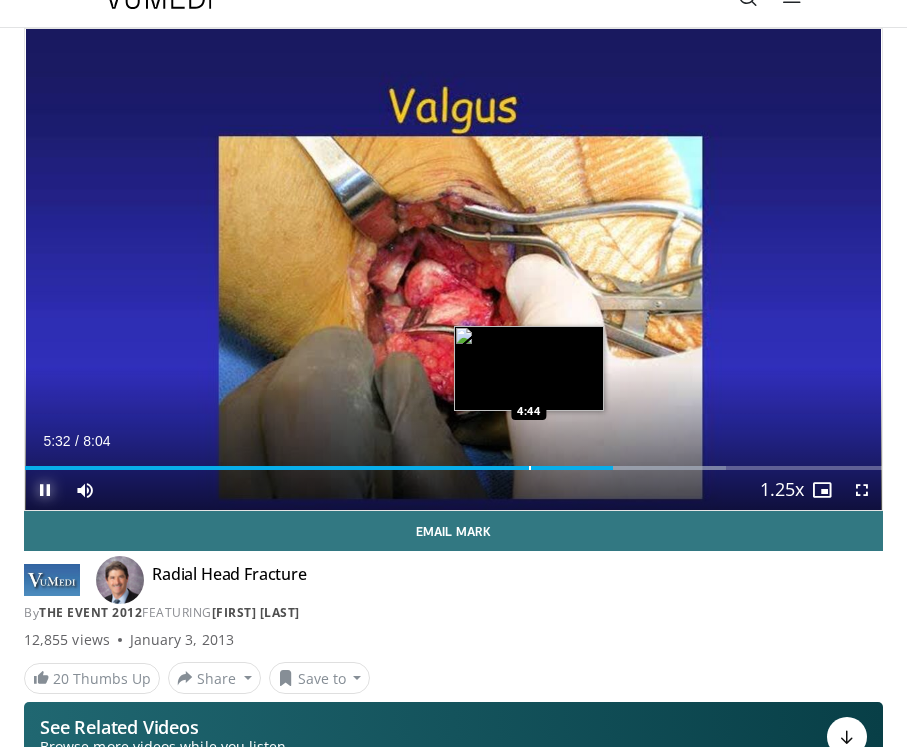 click at bounding box center [530, 468] 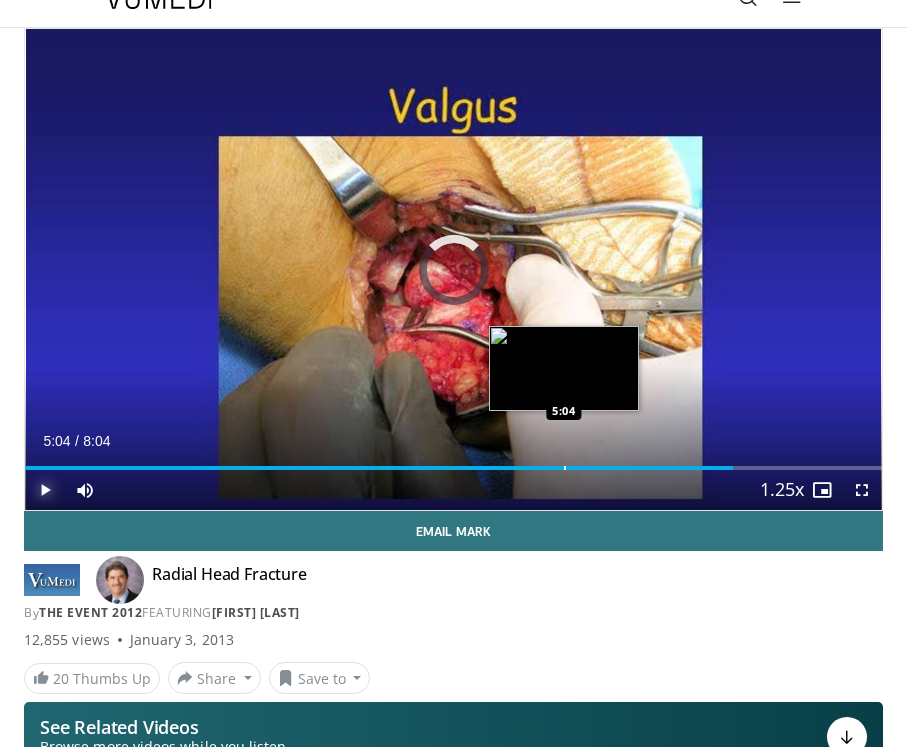 click at bounding box center [565, 468] 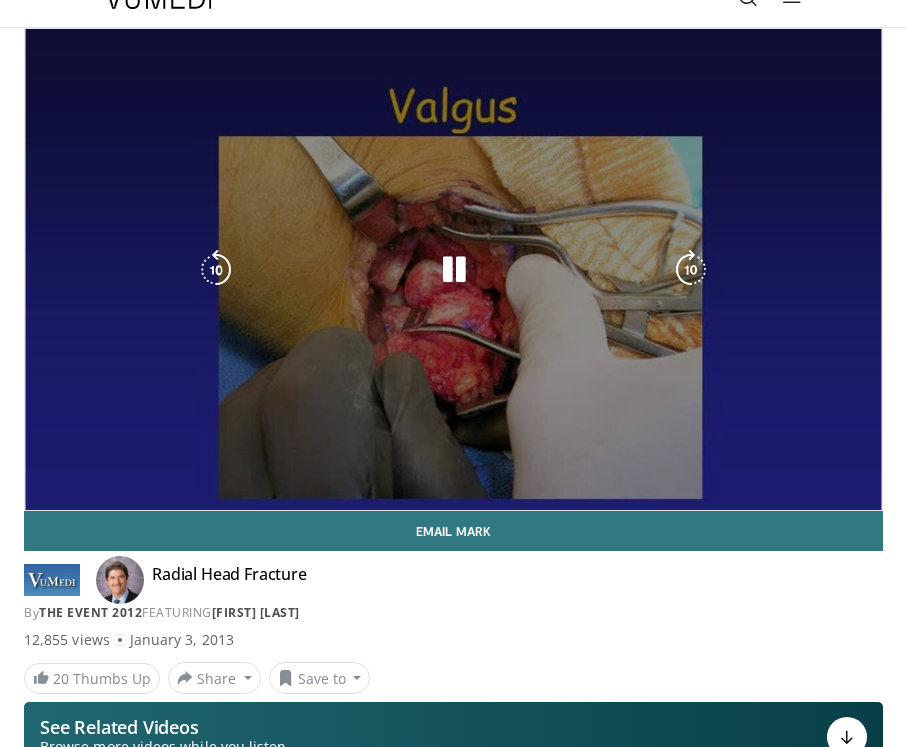 click on "10 seconds
Tap to unmute" at bounding box center (453, 269) 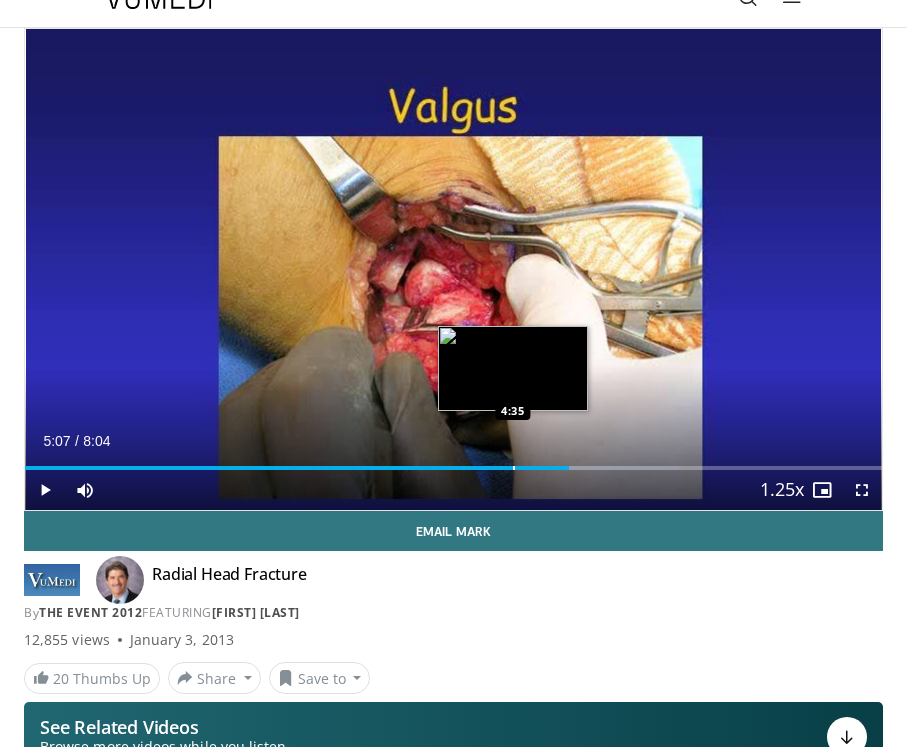 click at bounding box center [514, 468] 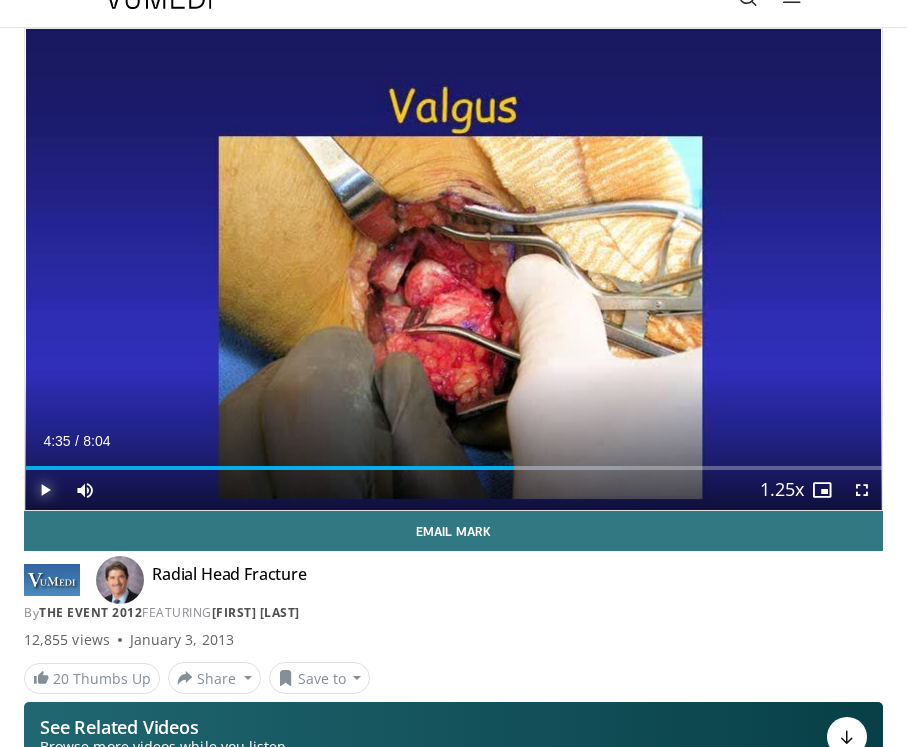 click at bounding box center (45, 490) 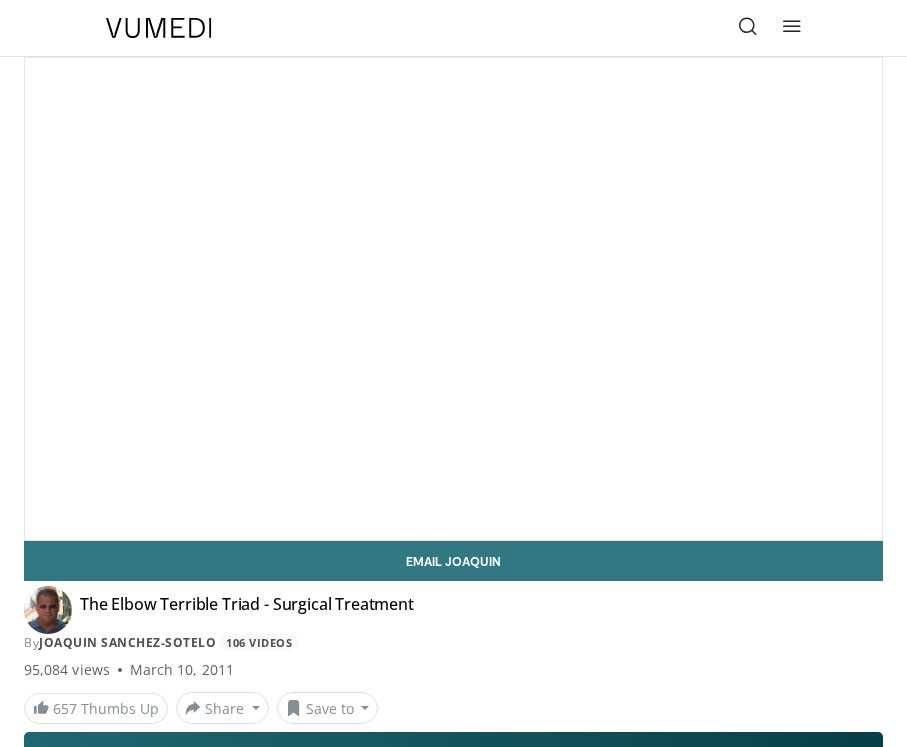 scroll, scrollTop: 0, scrollLeft: 0, axis: both 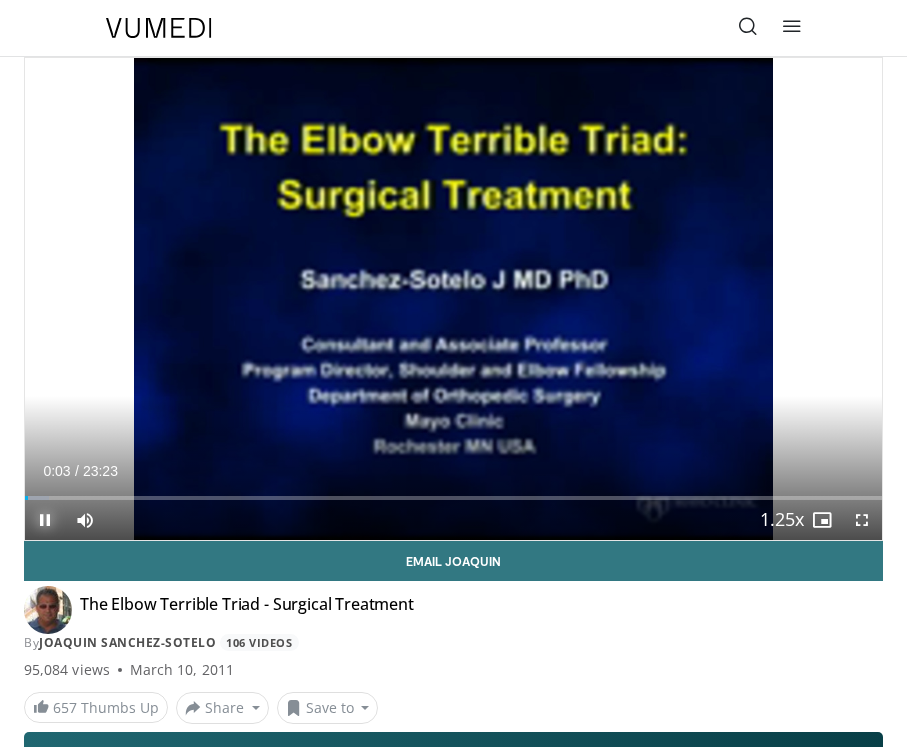 click at bounding box center (45, 520) 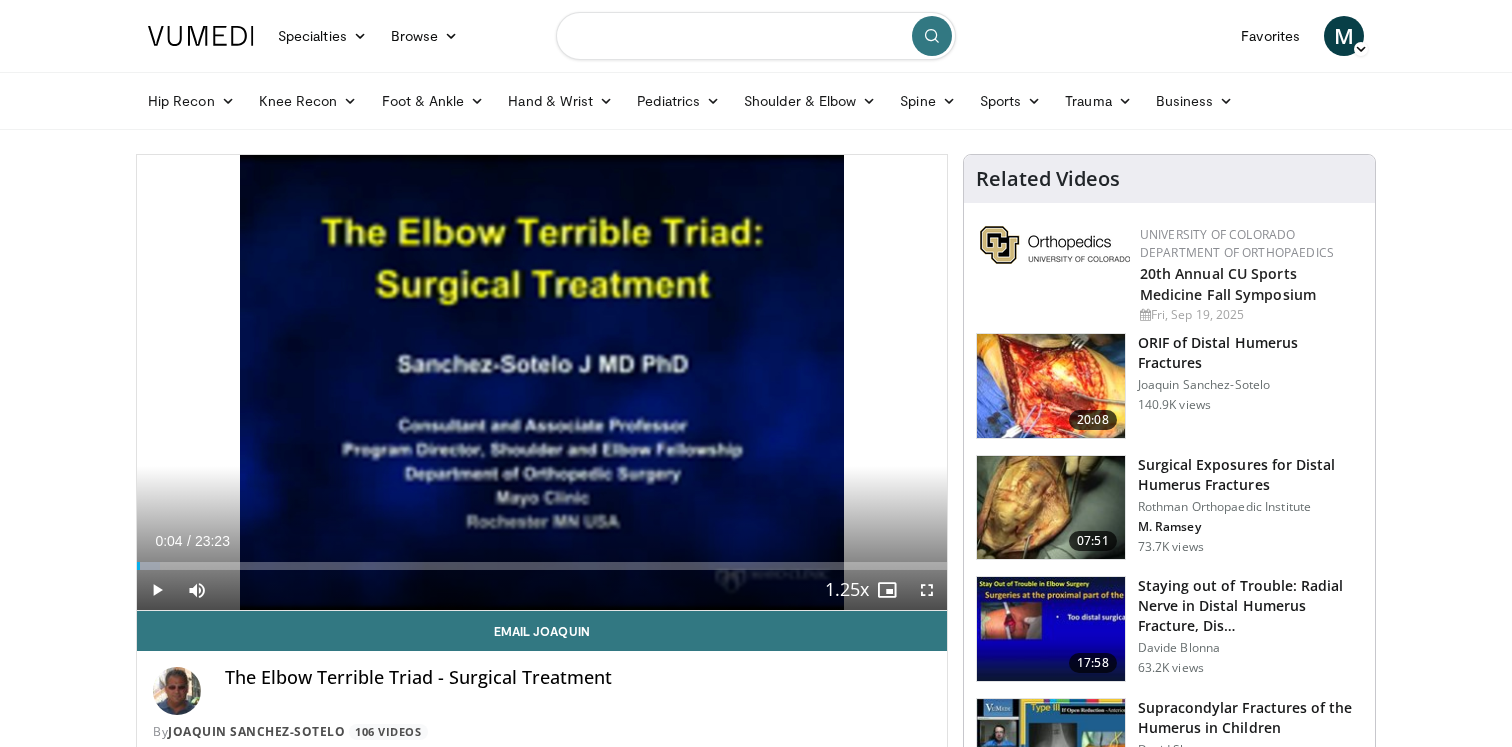 click at bounding box center (756, 36) 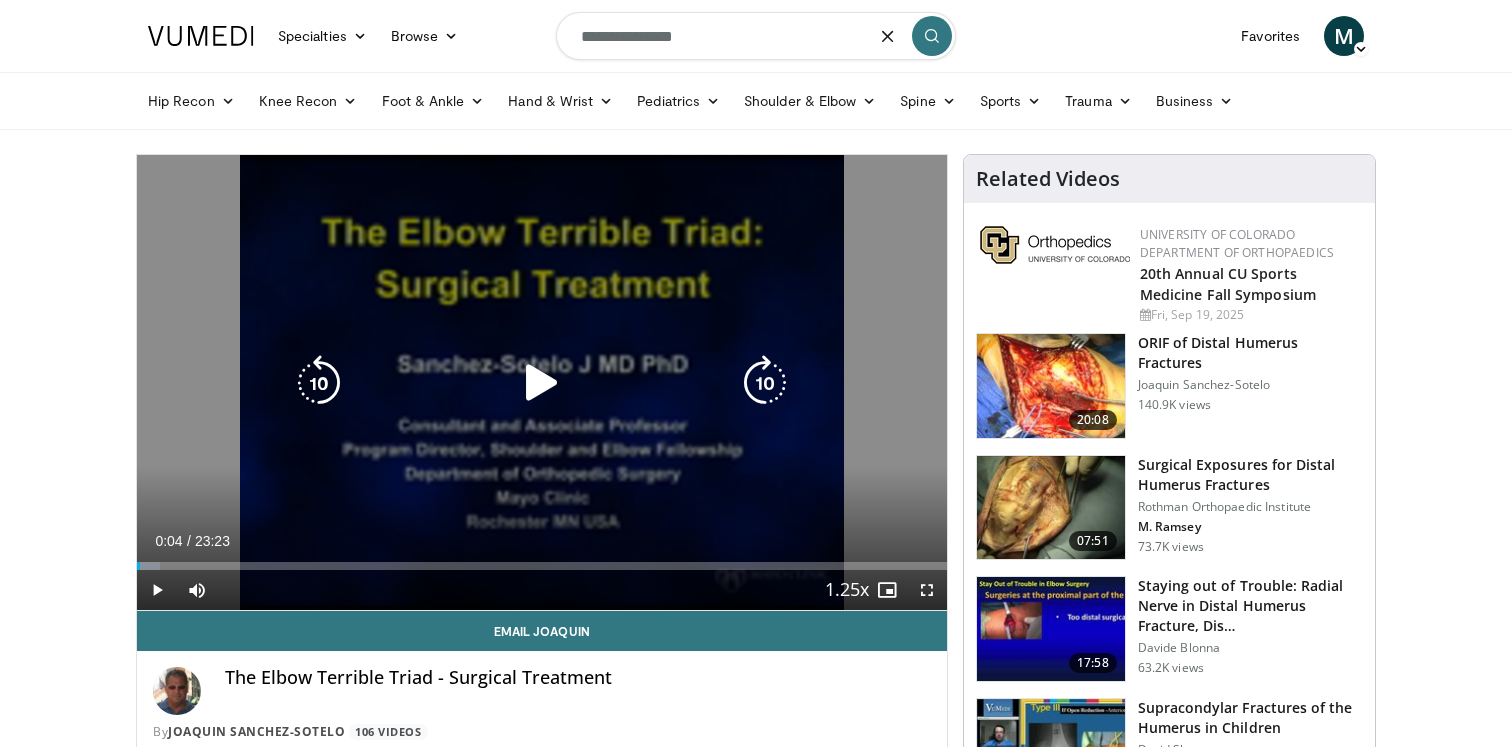 type on "**********" 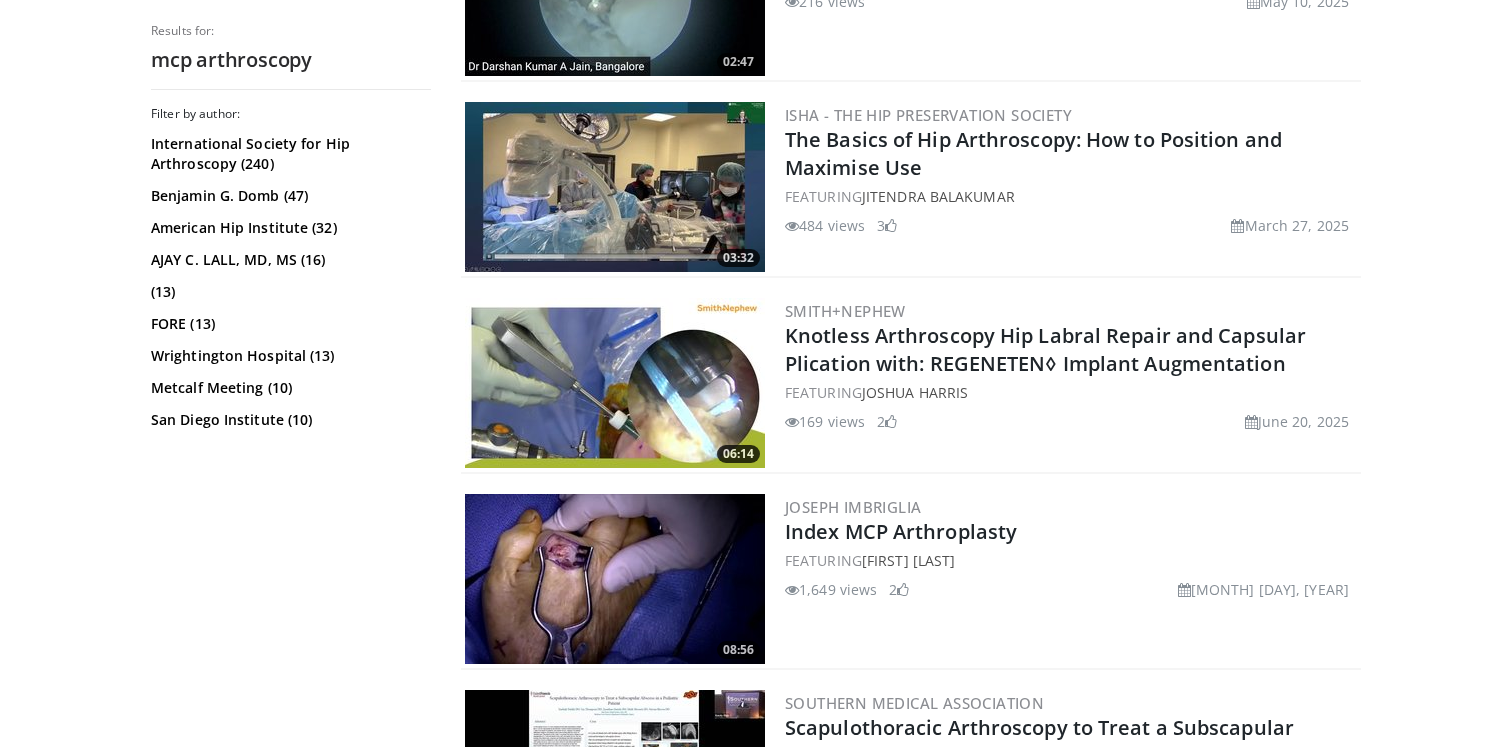 scroll, scrollTop: 2109, scrollLeft: 0, axis: vertical 